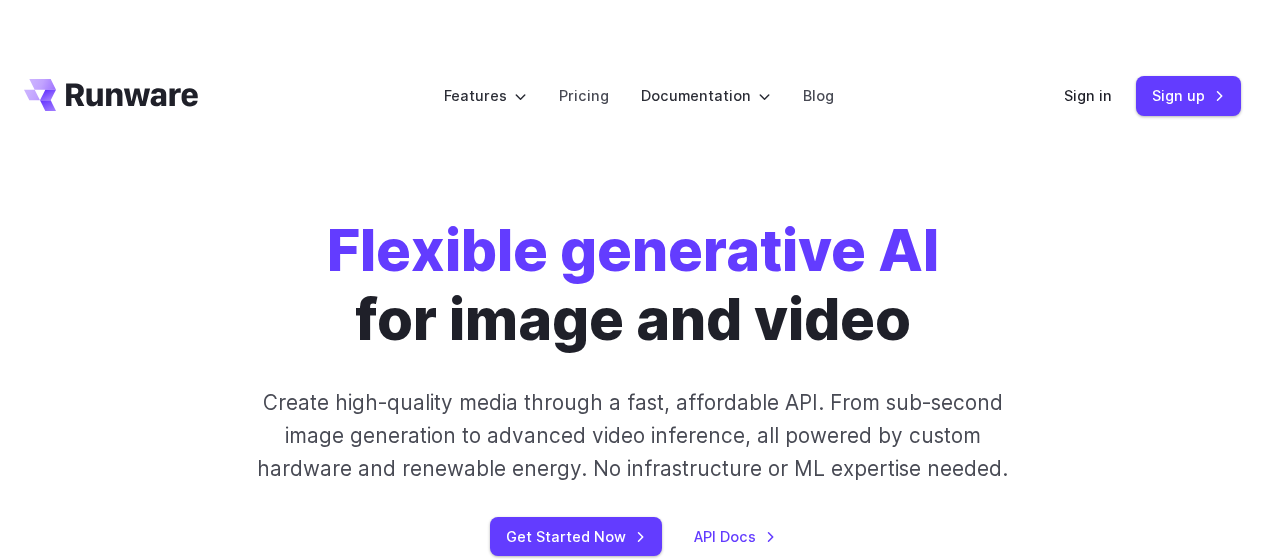 scroll, scrollTop: 0, scrollLeft: 0, axis: both 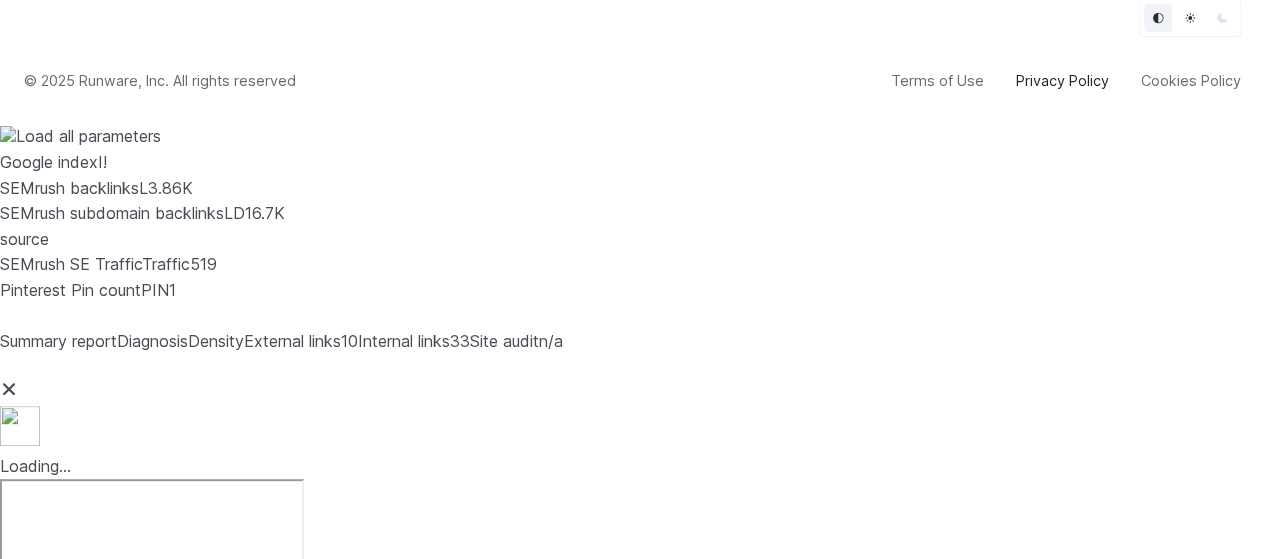 click on "Privacy Policy" at bounding box center [1062, 80] 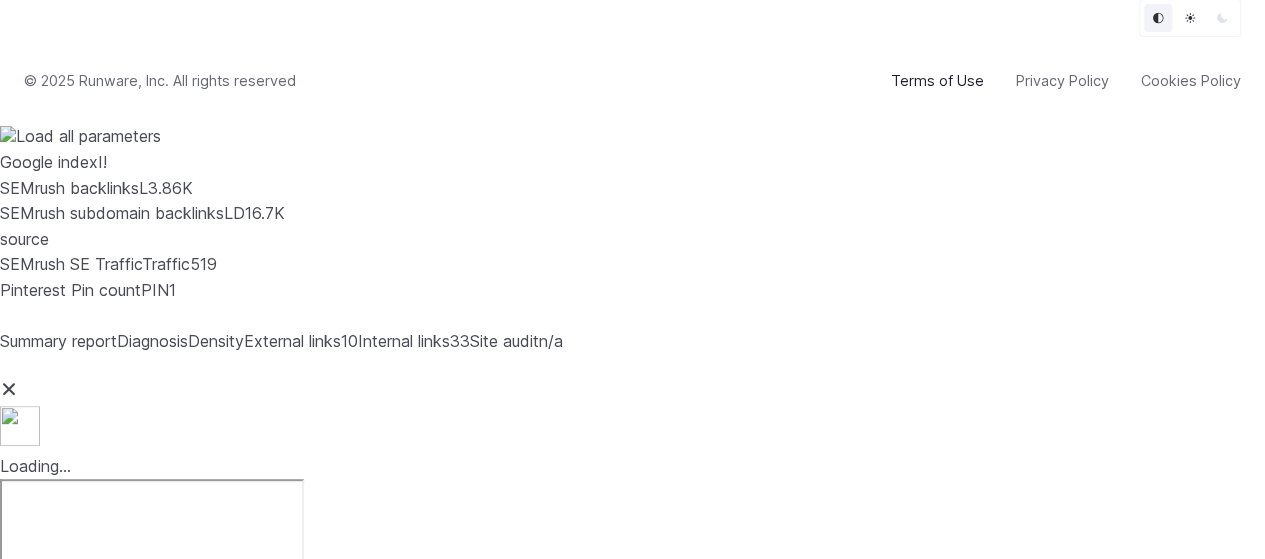 click on "Terms of Use" at bounding box center [937, 80] 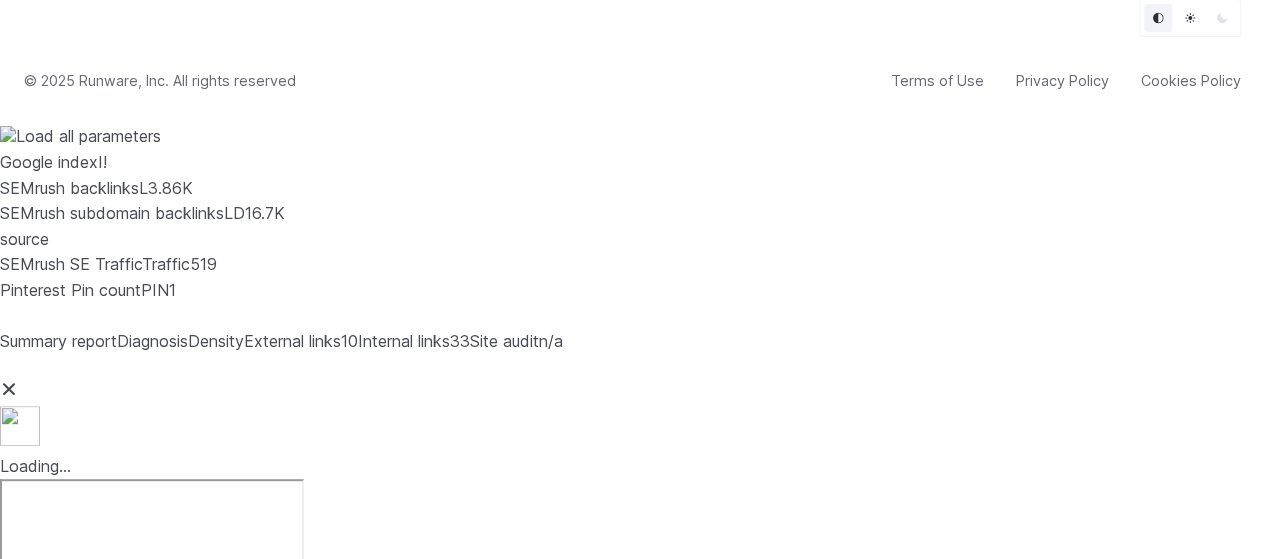 click on "Blog" at bounding box center (1046, -67) 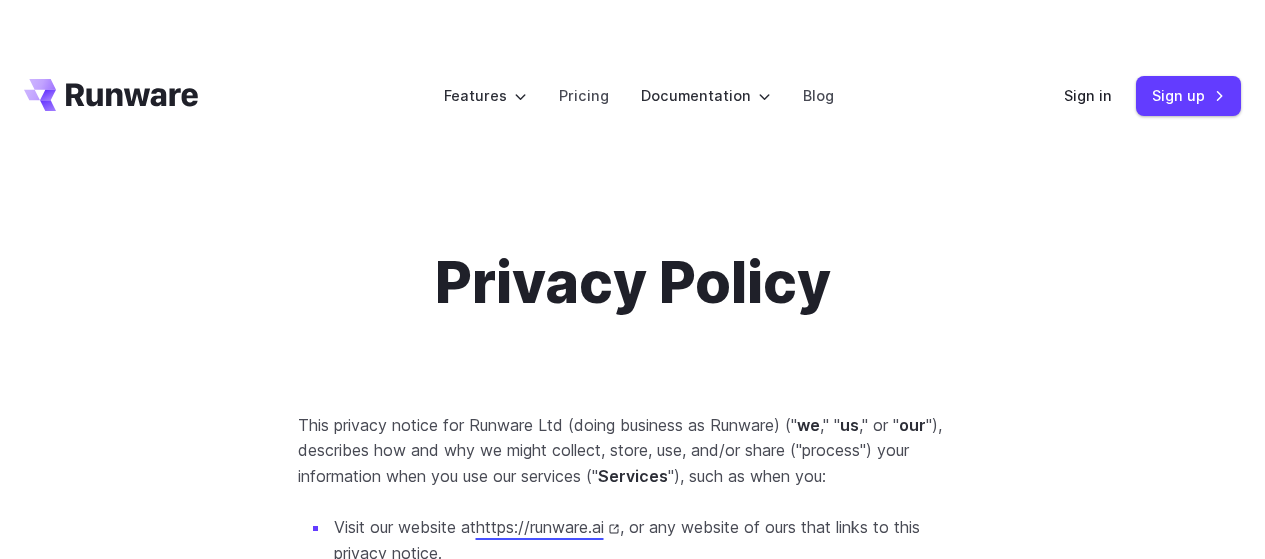scroll, scrollTop: 18665, scrollLeft: 0, axis: vertical 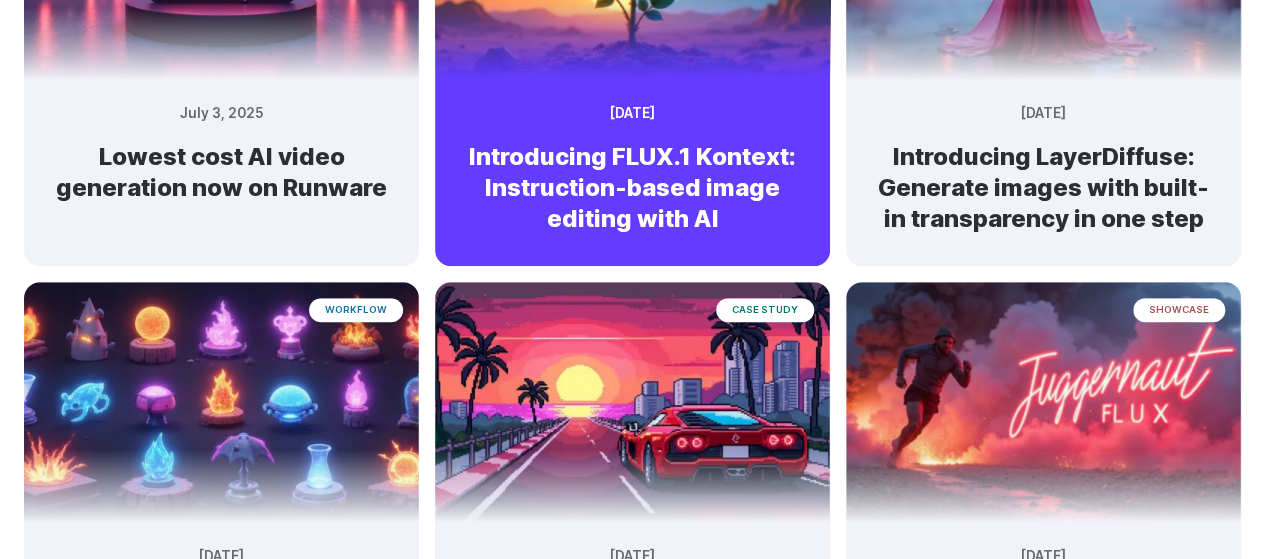 click on "Introducing FLUX.1 Kontext: Instruction-based image editing with AI" at bounding box center [632, 187] 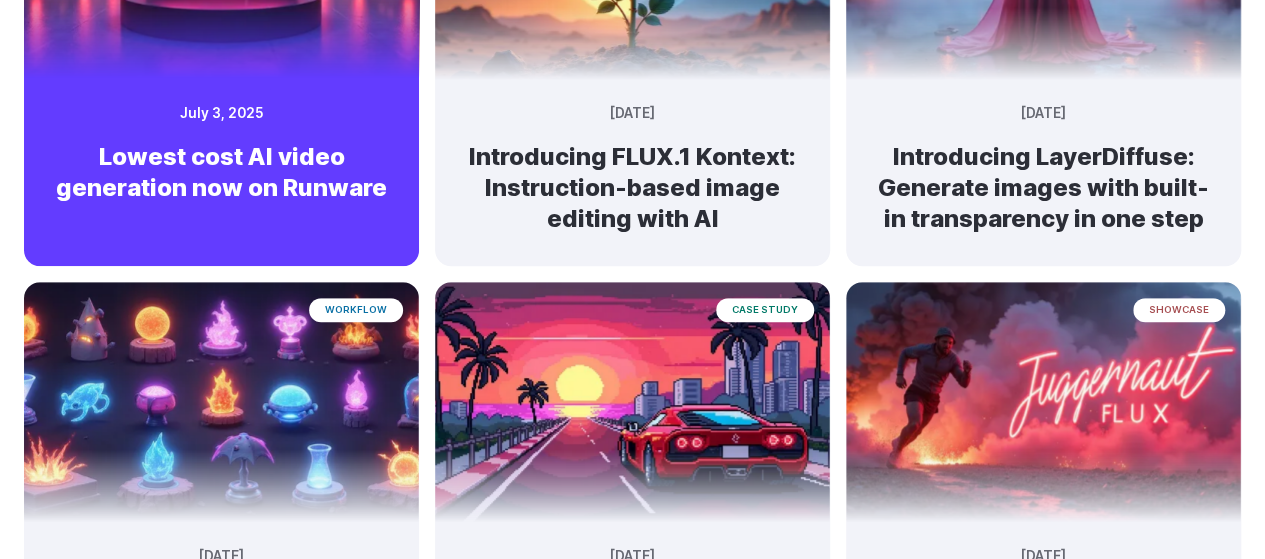 click on "Lowest cost AI video generation now on Runware" at bounding box center [221, 172] 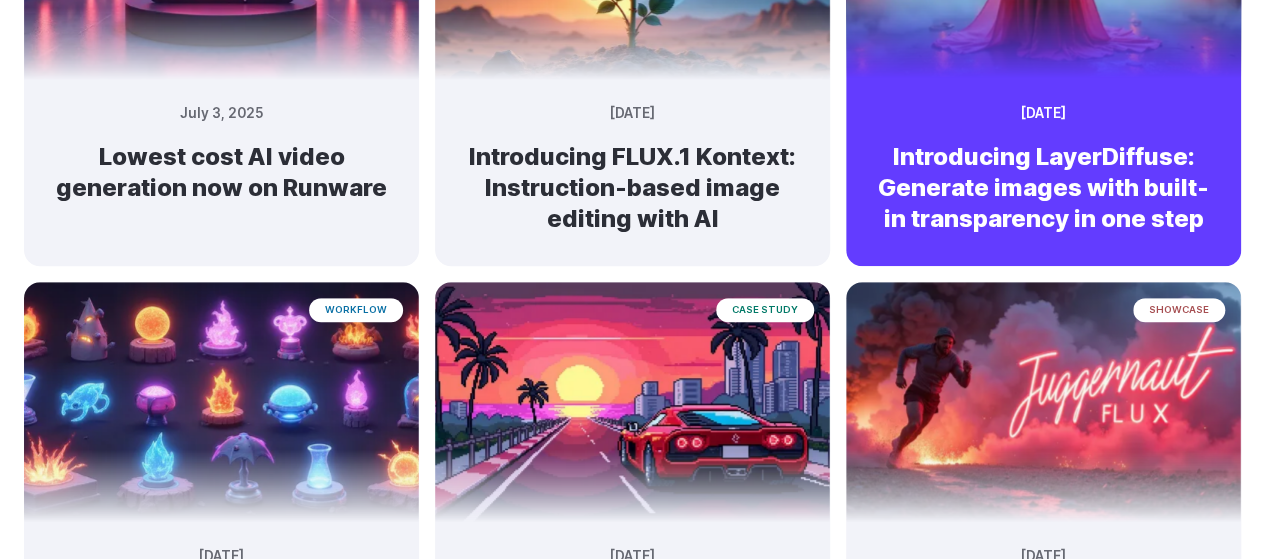 click on "Introducing LayerDiffuse: Generate images with built-in transparency in one step" at bounding box center [1043, 187] 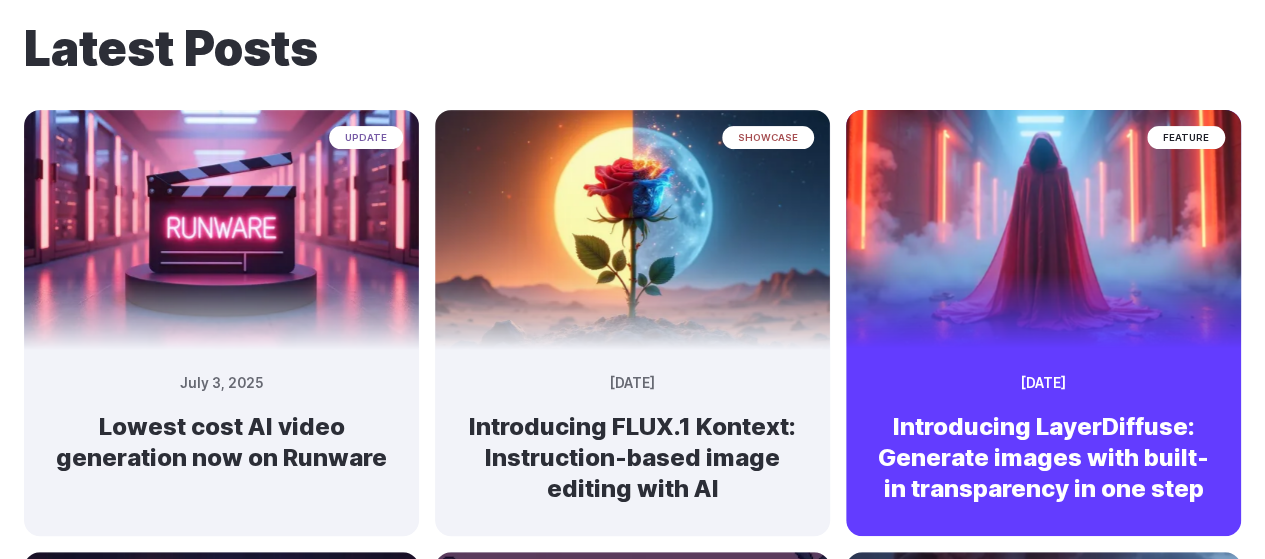 scroll, scrollTop: 183, scrollLeft: 0, axis: vertical 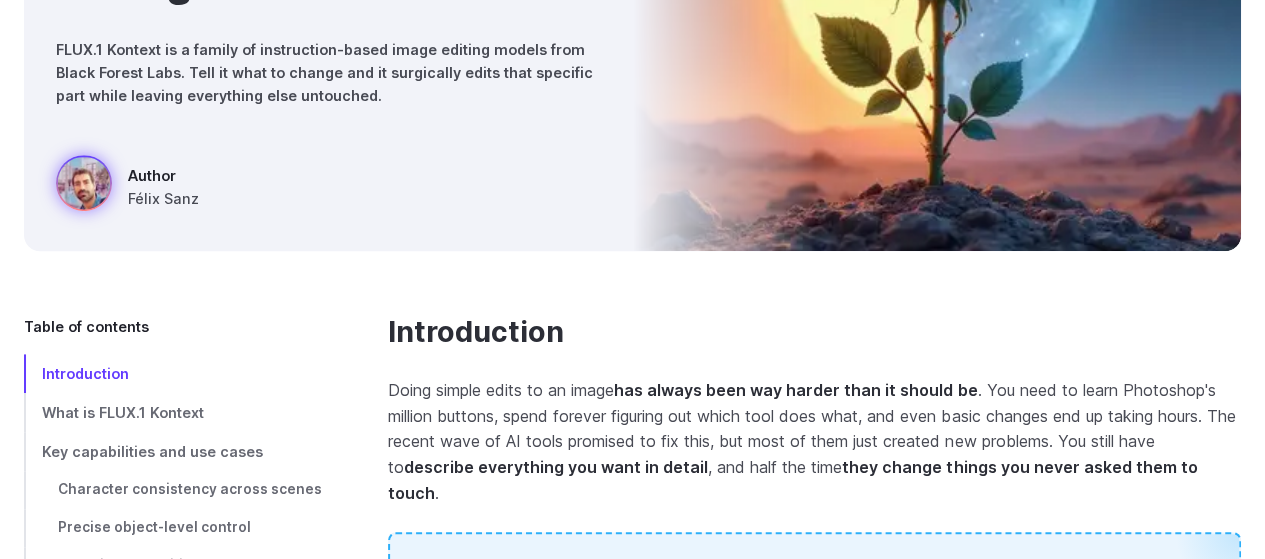 click on "Author" at bounding box center (163, 175) 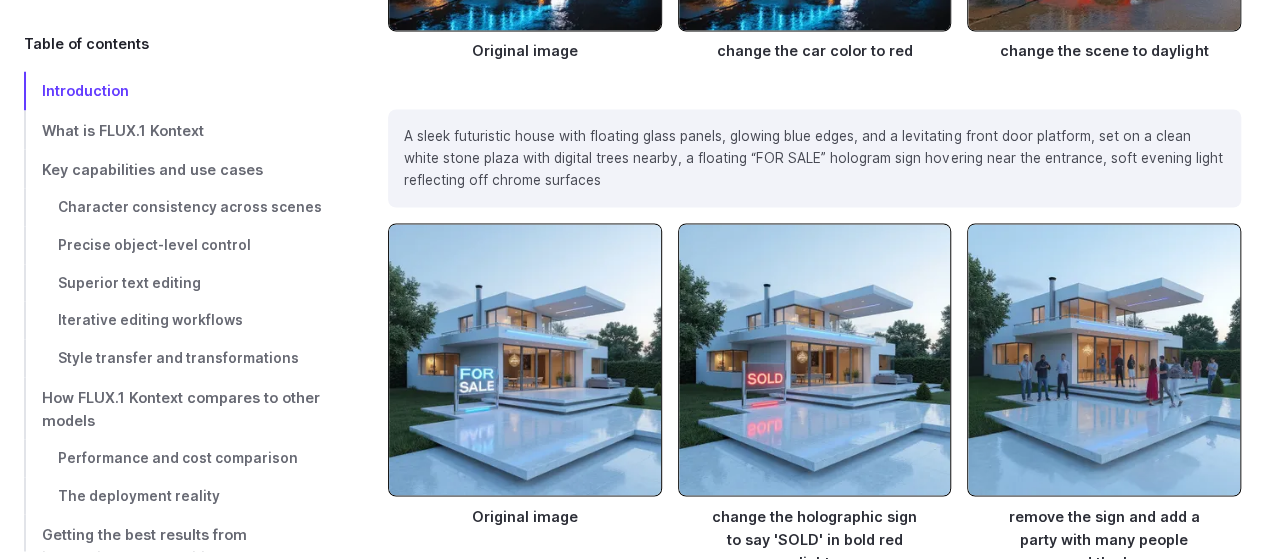 scroll, scrollTop: 1780, scrollLeft: 0, axis: vertical 